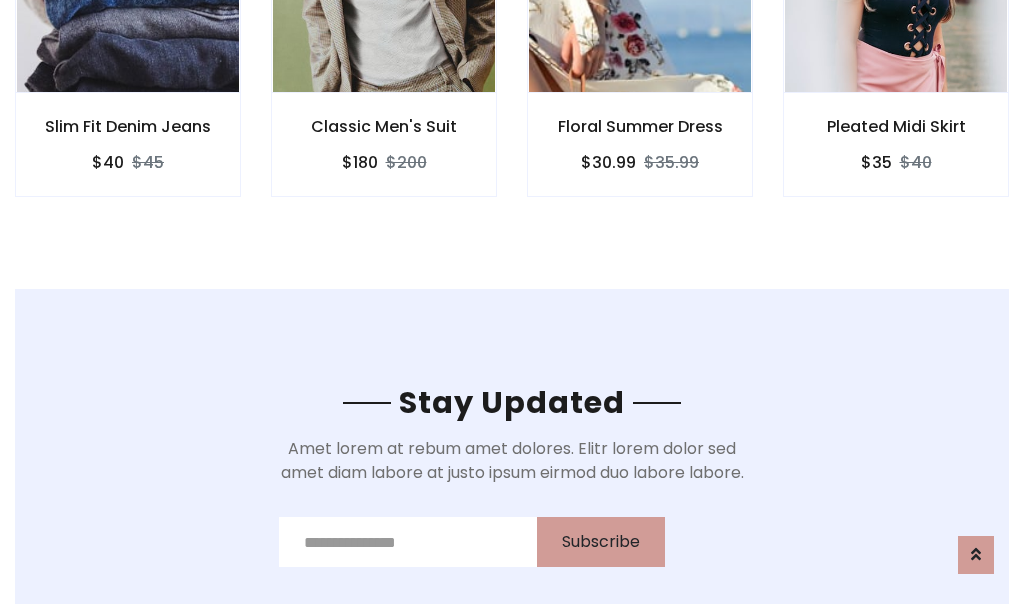 scroll, scrollTop: 3012, scrollLeft: 0, axis: vertical 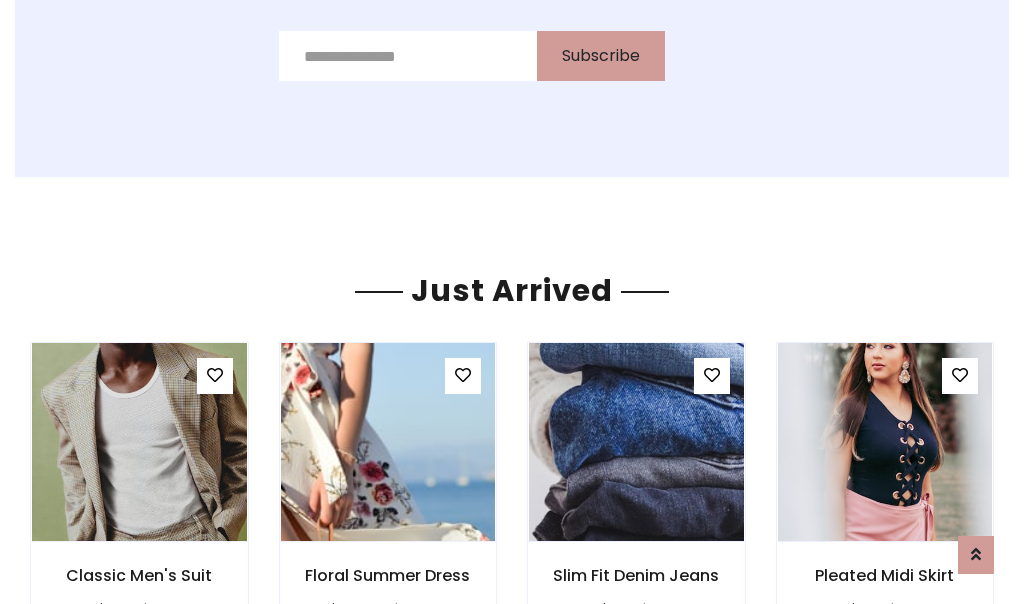 click on "Floral Summer Dress
$30.99
$35.99" at bounding box center (640, -428) 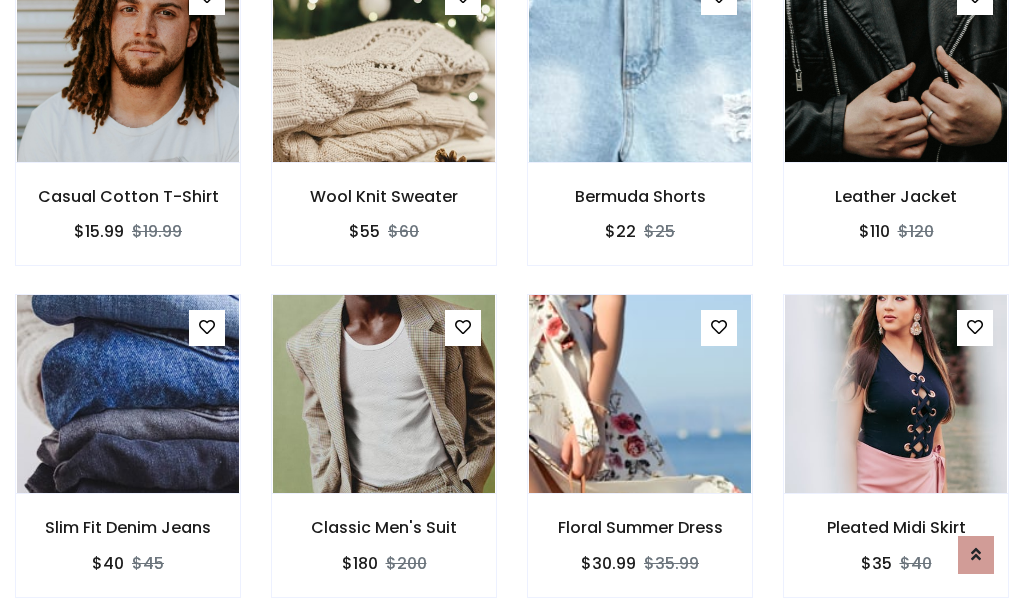 click on "Floral Summer Dress
$30.99
$35.99" at bounding box center (640, 459) 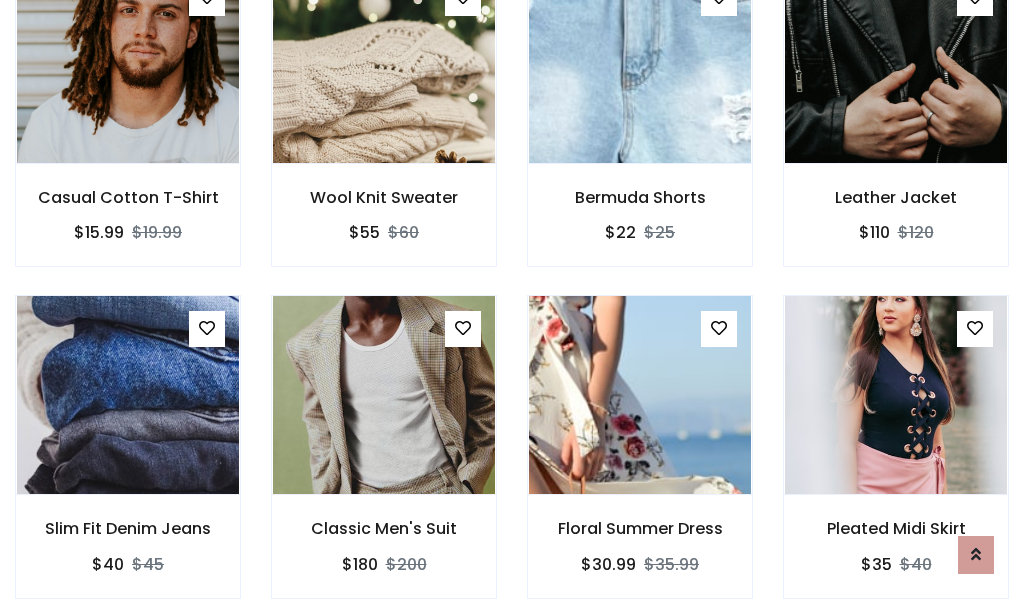 click on "Floral Summer Dress
$30.99
$35.99" at bounding box center (640, 460) 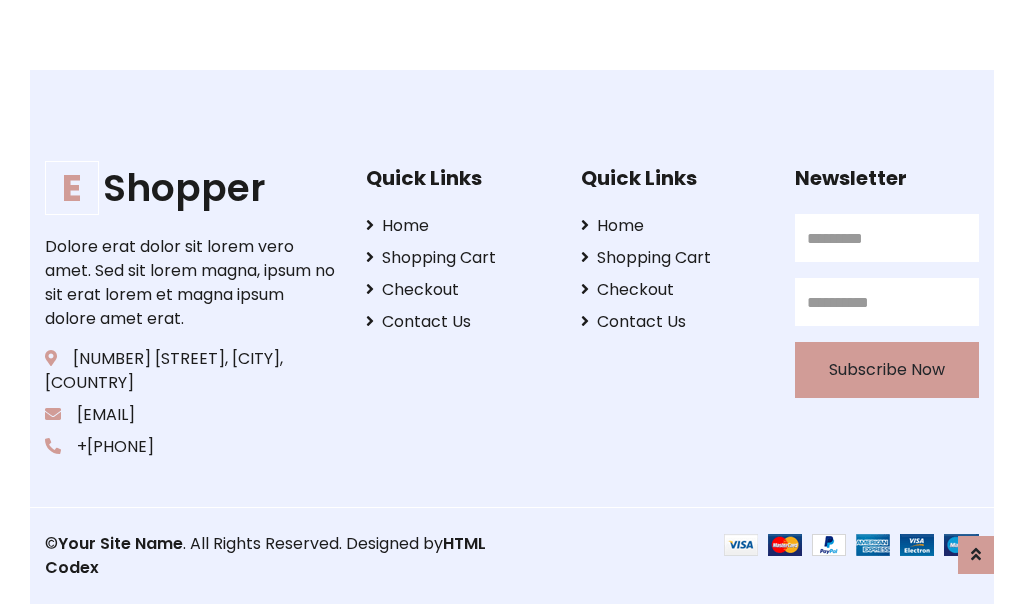 scroll, scrollTop: 3807, scrollLeft: 0, axis: vertical 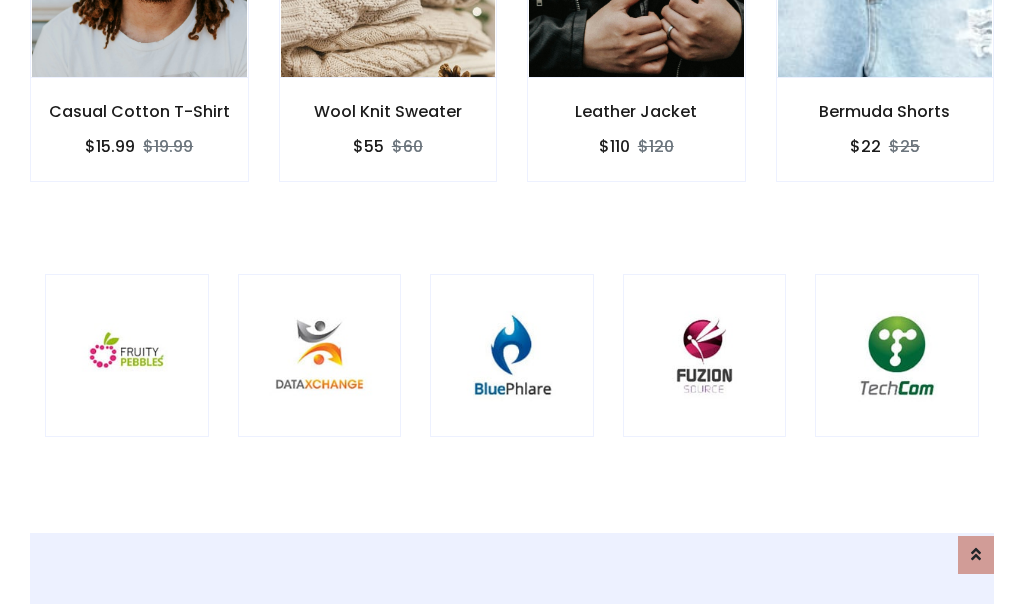 click at bounding box center [512, 356] 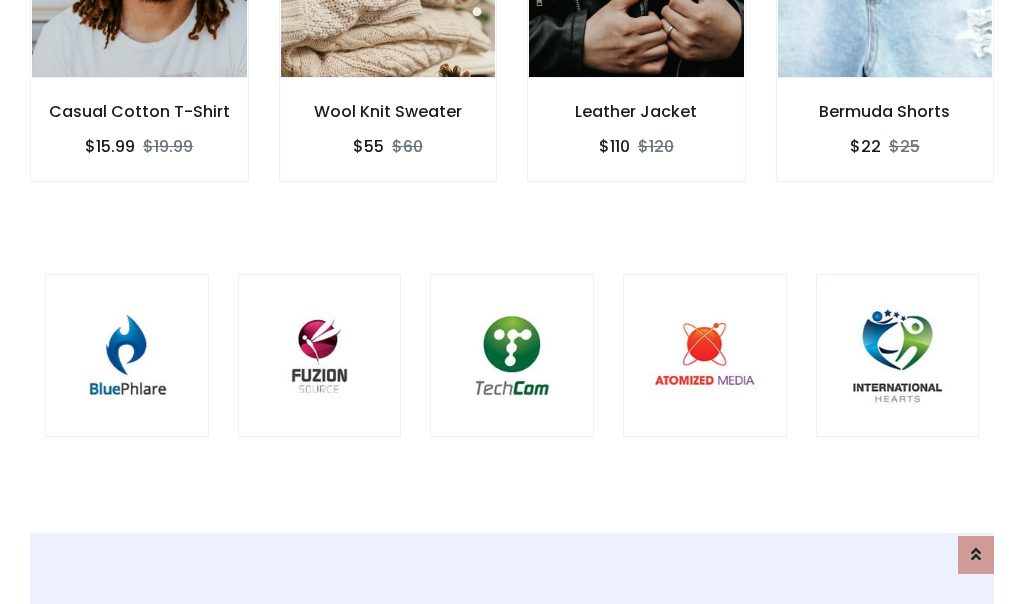 click at bounding box center (512, 356) 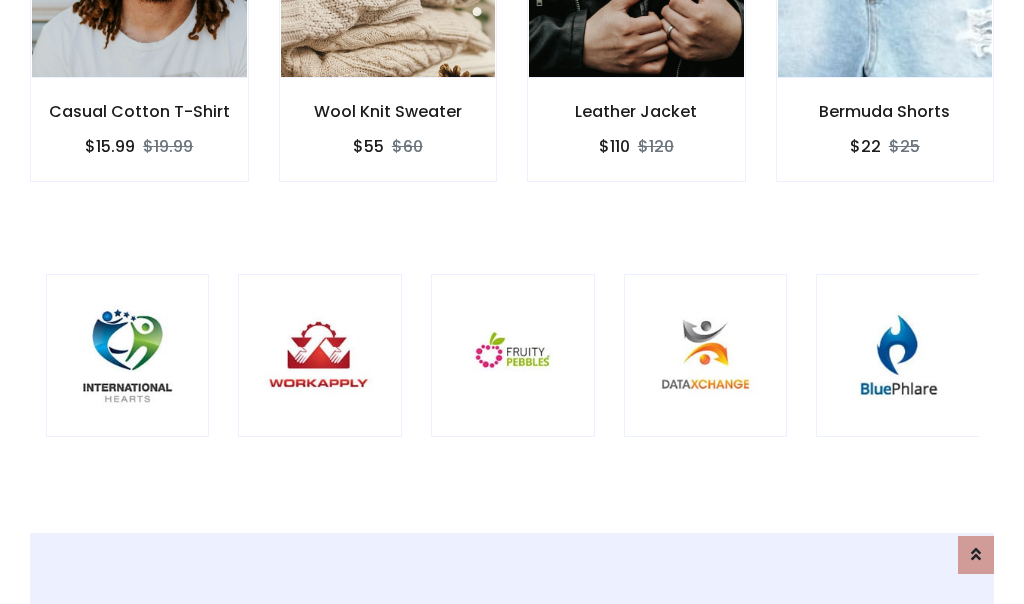 click at bounding box center (513, 356) 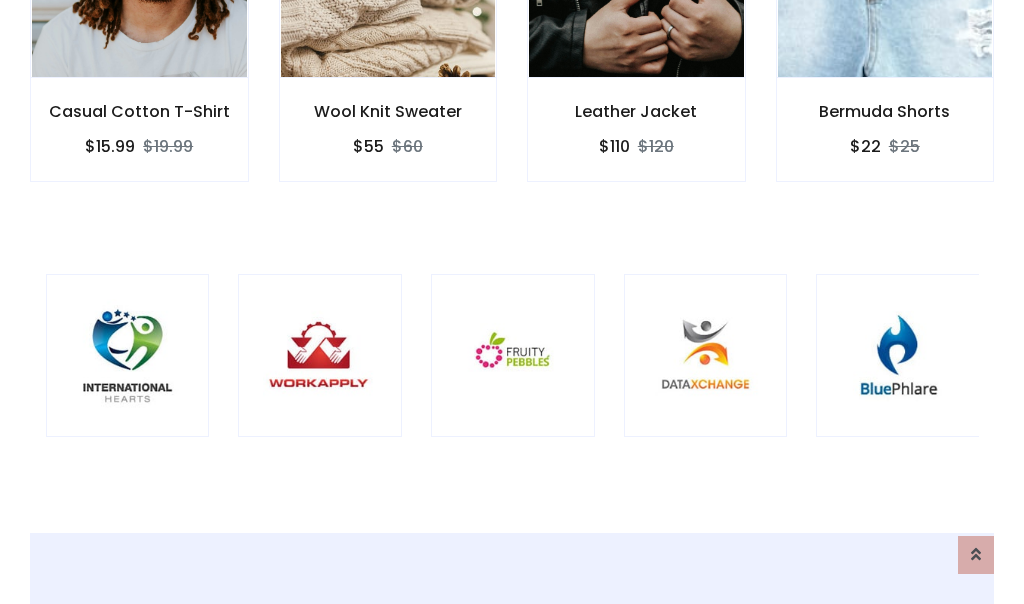 scroll, scrollTop: 0, scrollLeft: 0, axis: both 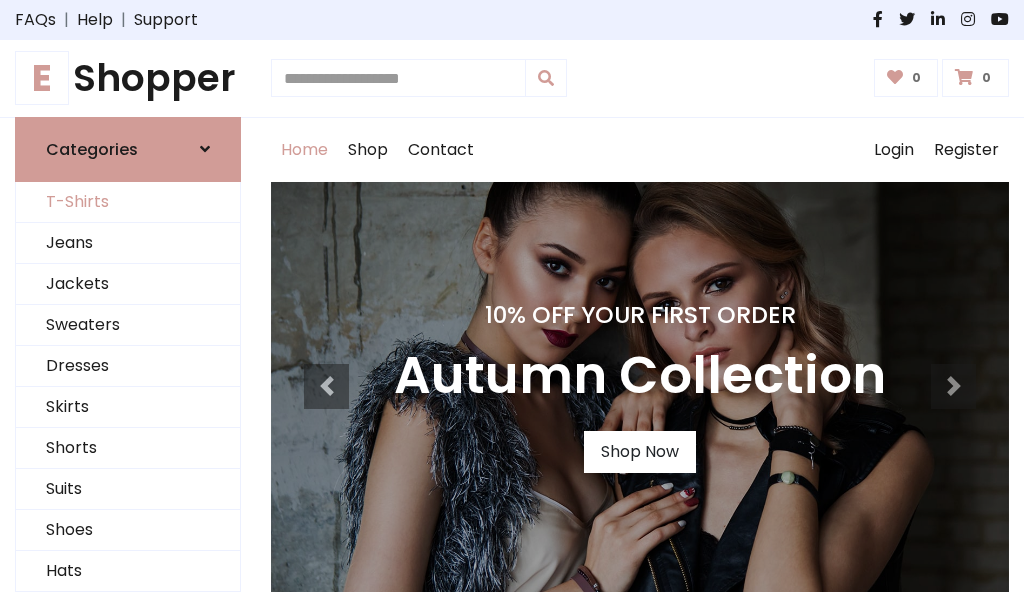 click on "T-Shirts" at bounding box center (128, 202) 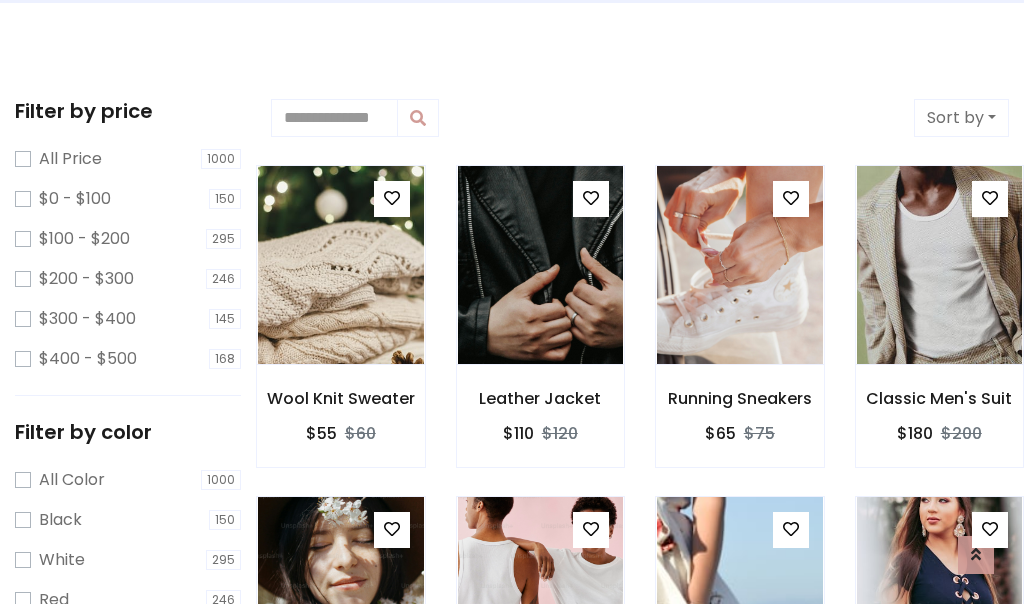 scroll, scrollTop: 0, scrollLeft: 0, axis: both 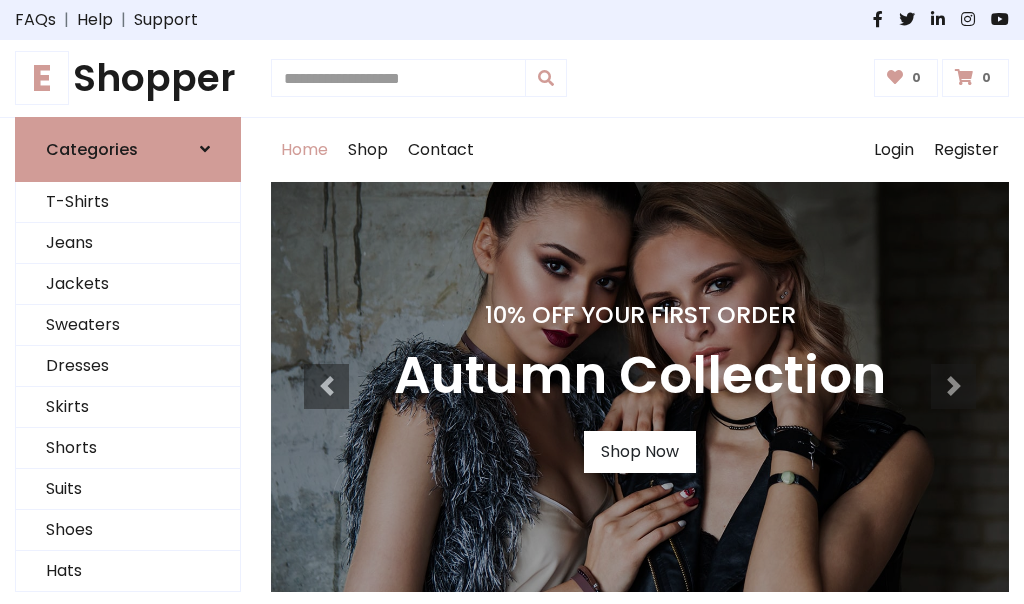 click on "E Shopper" at bounding box center (128, 78) 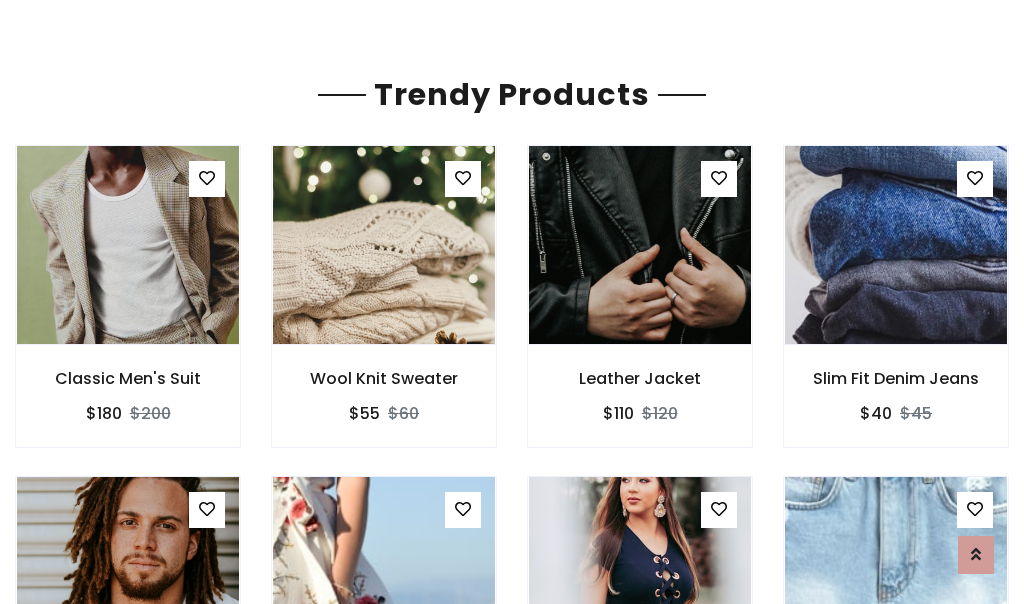 scroll, scrollTop: 118, scrollLeft: 0, axis: vertical 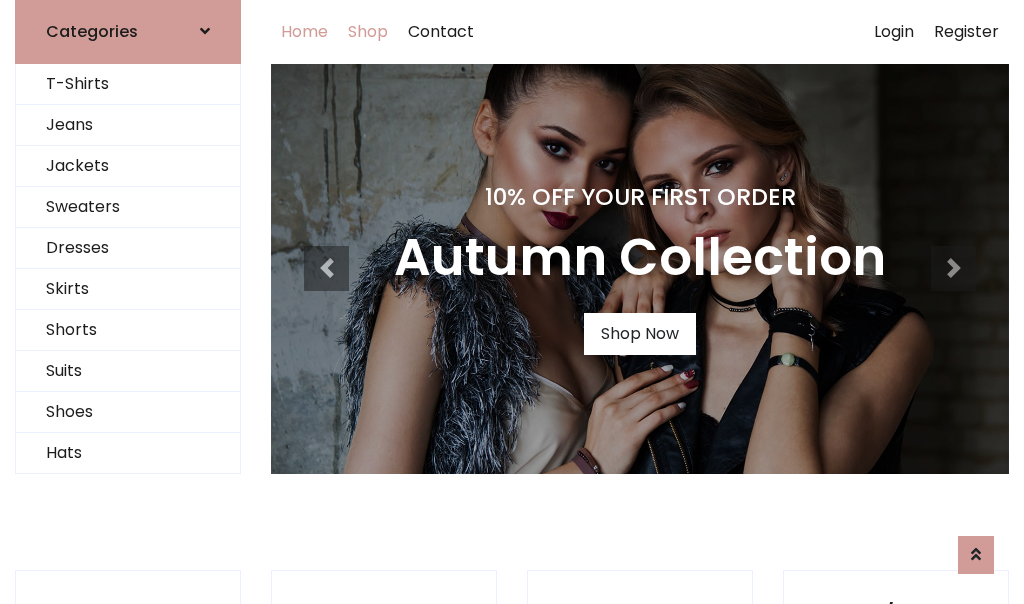 click on "Shop" at bounding box center (368, 32) 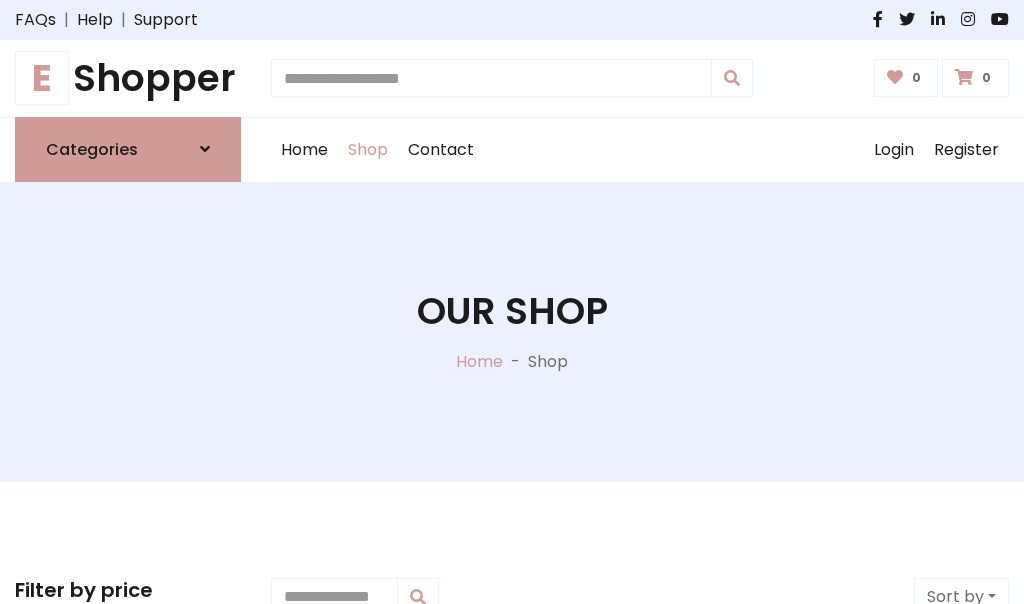 scroll, scrollTop: 0, scrollLeft: 0, axis: both 